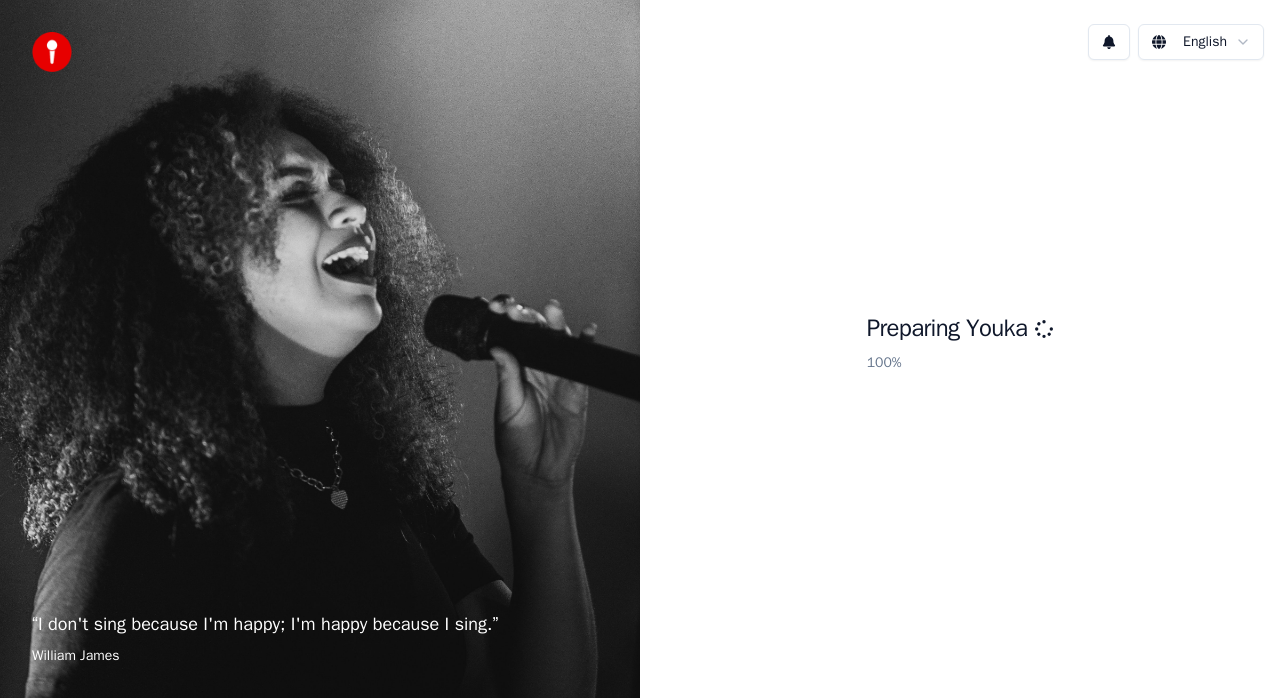 scroll, scrollTop: 0, scrollLeft: 0, axis: both 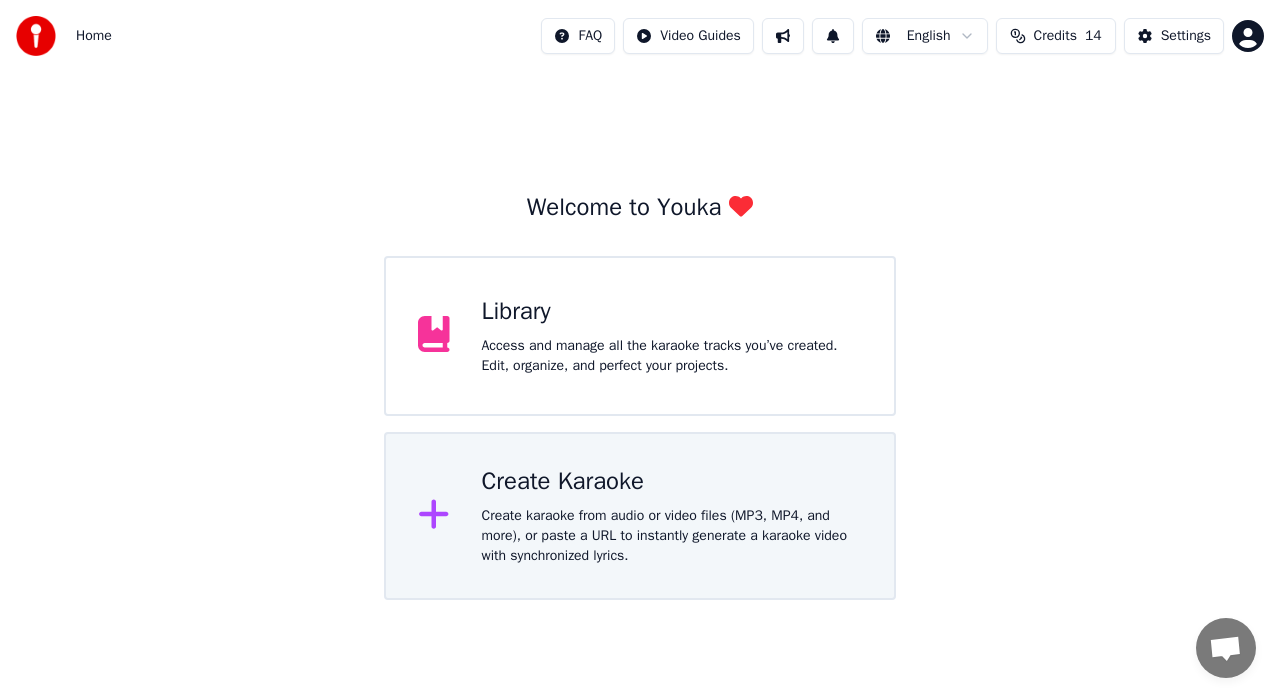 click on "Create Karaoke" at bounding box center (672, 312) 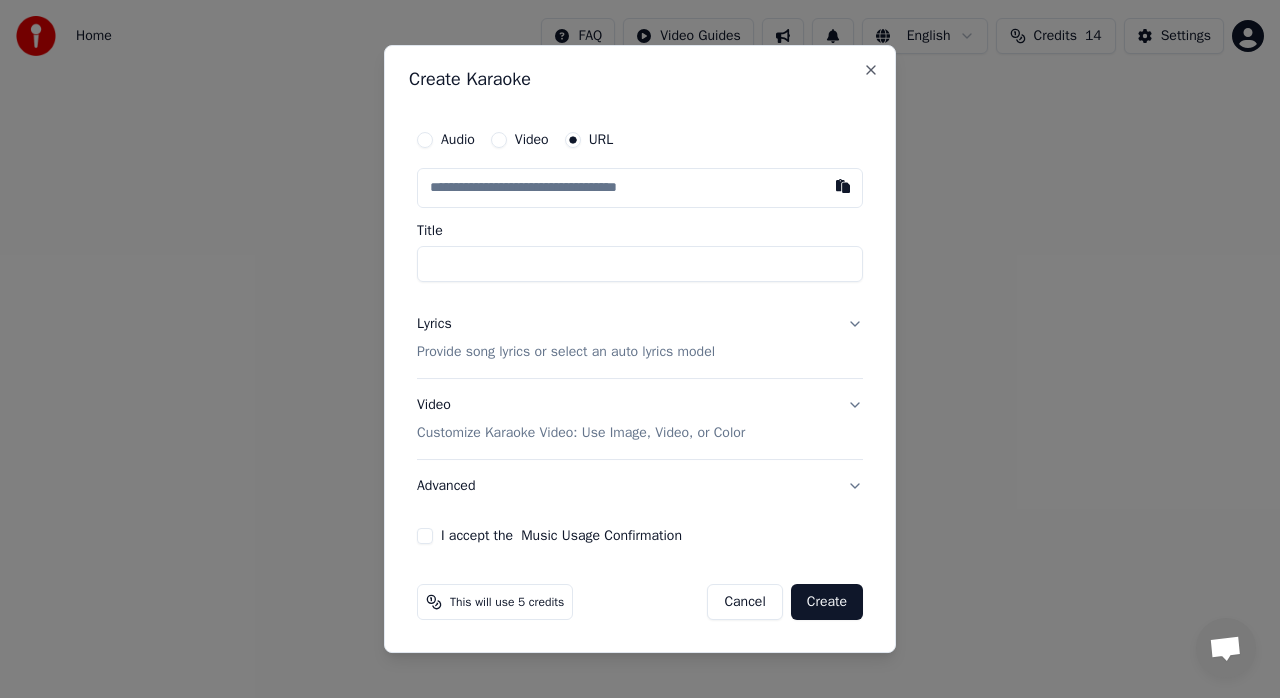 click on "Video" at bounding box center (499, 140) 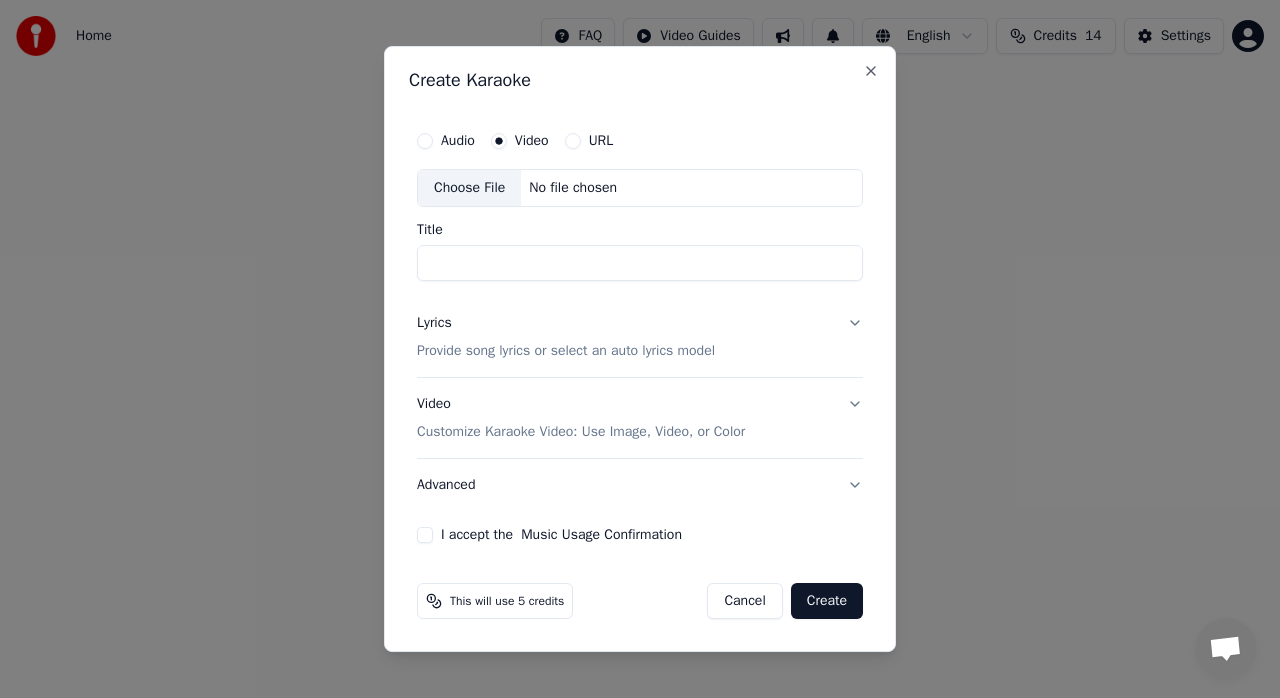 click on "Choose File" at bounding box center (469, 188) 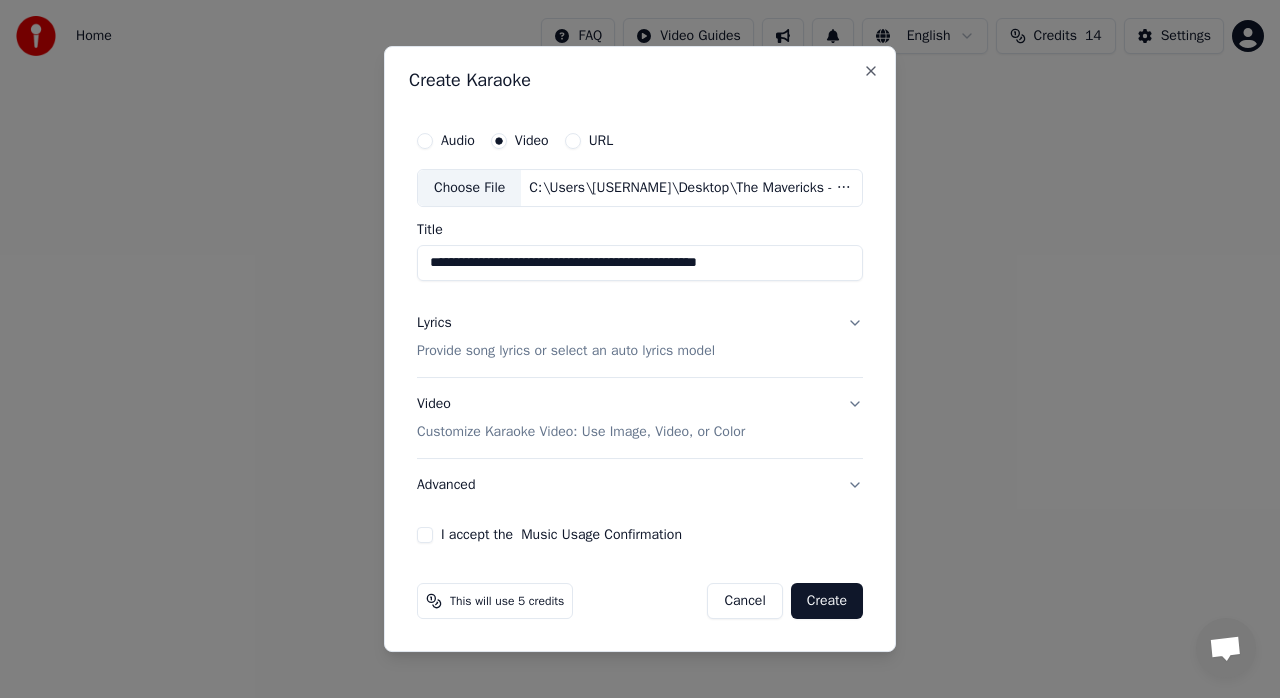 drag, startPoint x: 674, startPoint y: 265, endPoint x: 796, endPoint y: 274, distance: 122.33152 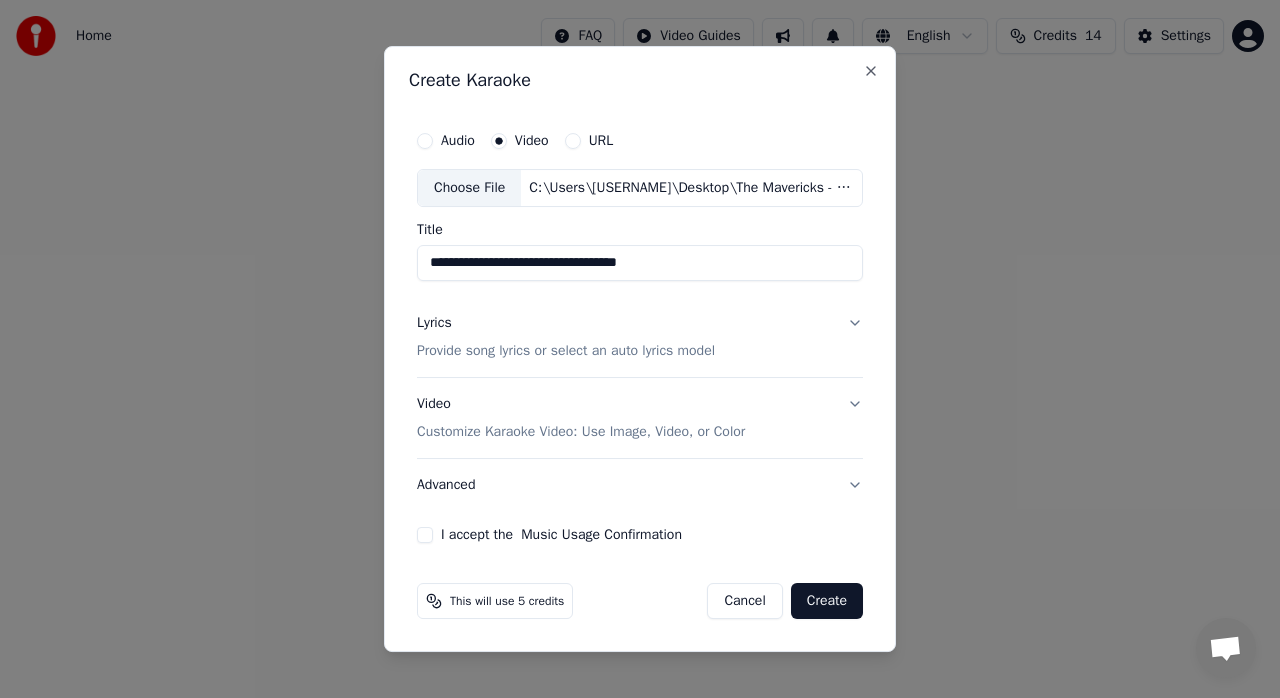 type on "**********" 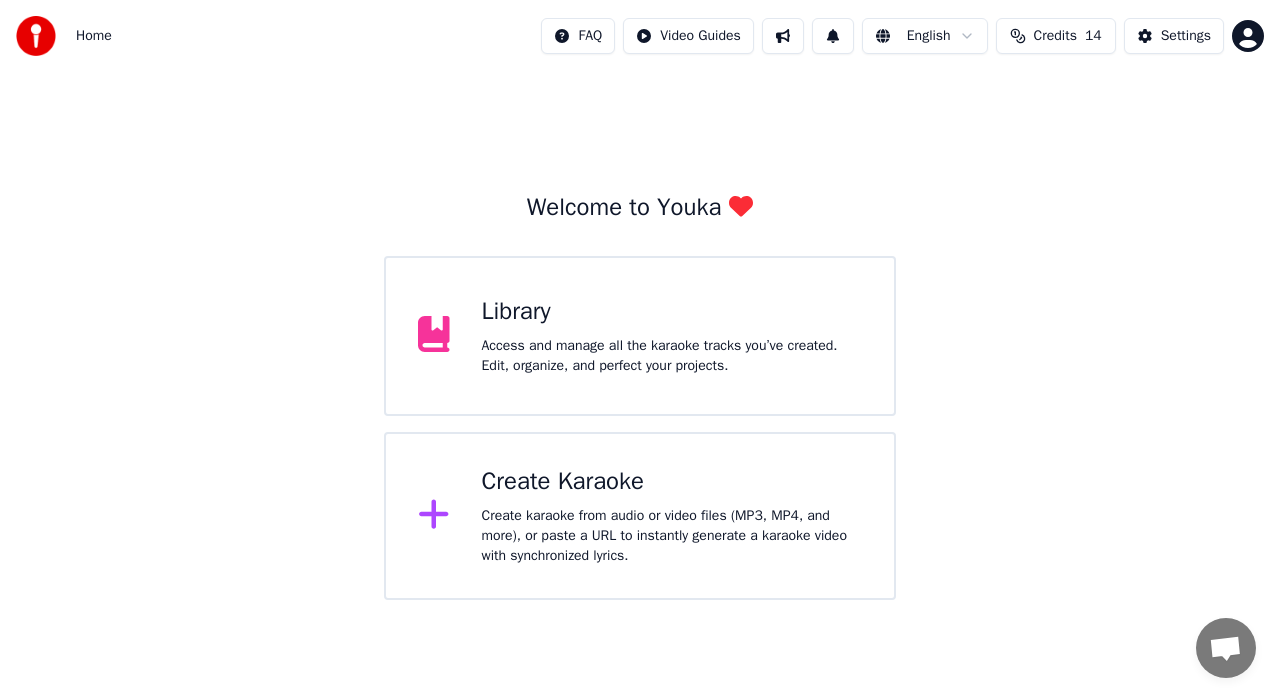 click on "Create Karaoke" at bounding box center [672, 312] 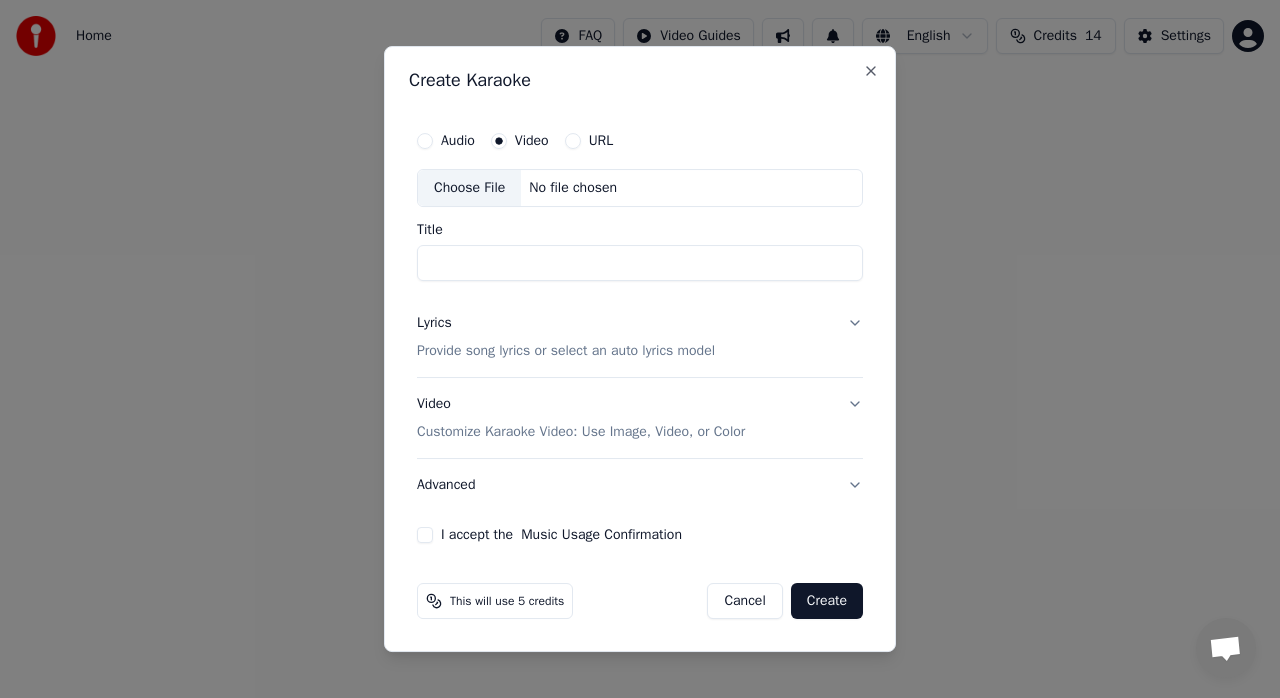 click on "Choose File" at bounding box center [469, 188] 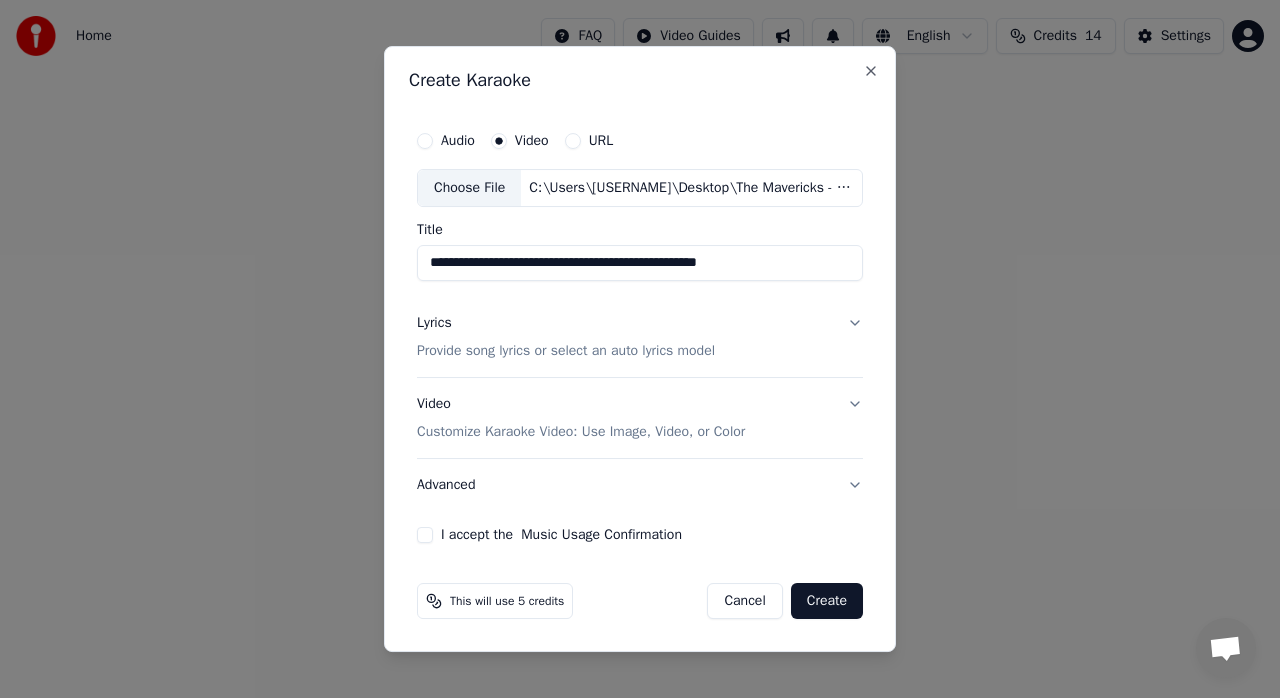 click on "Provide song lyrics or select an auto lyrics model" at bounding box center (566, 351) 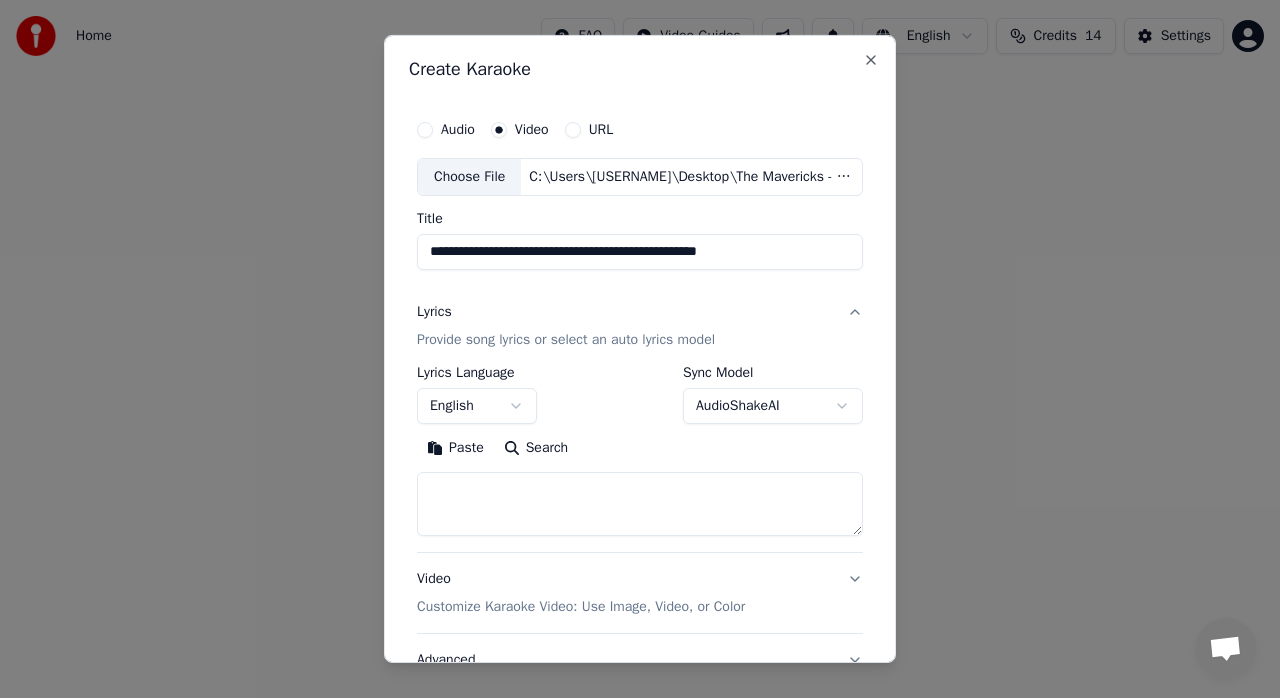 click at bounding box center [640, 504] 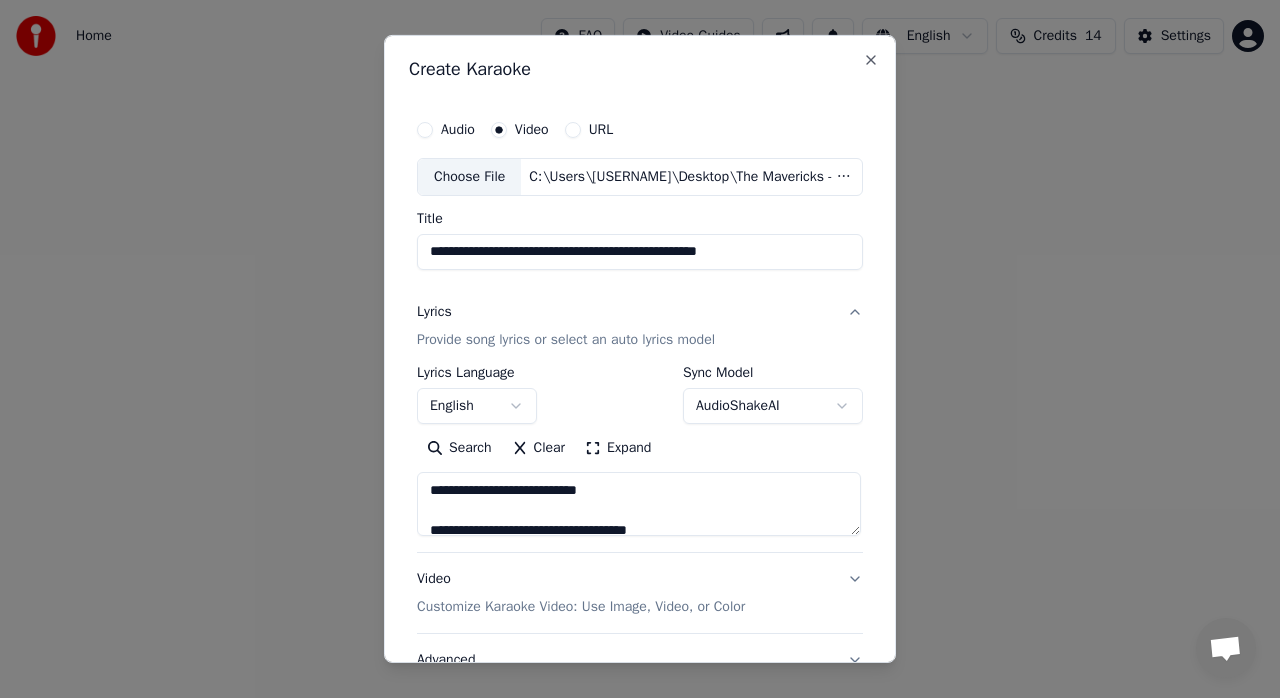 click on "**********" at bounding box center [640, 252] 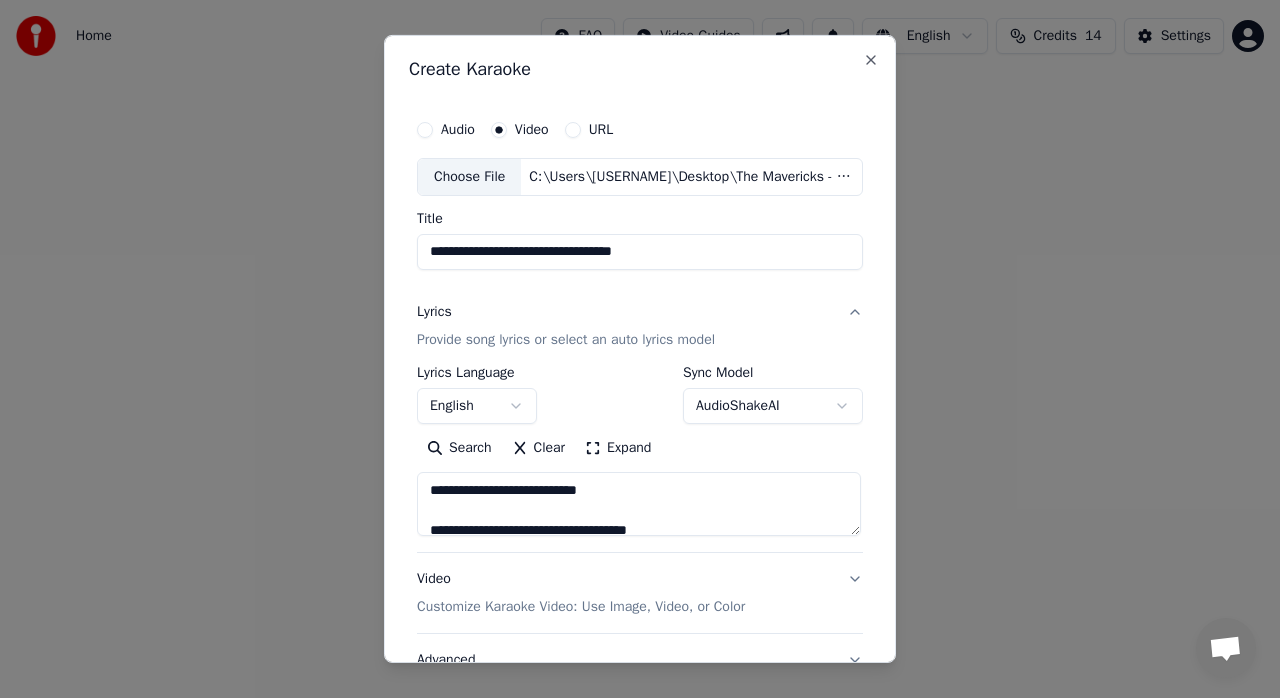 type on "**********" 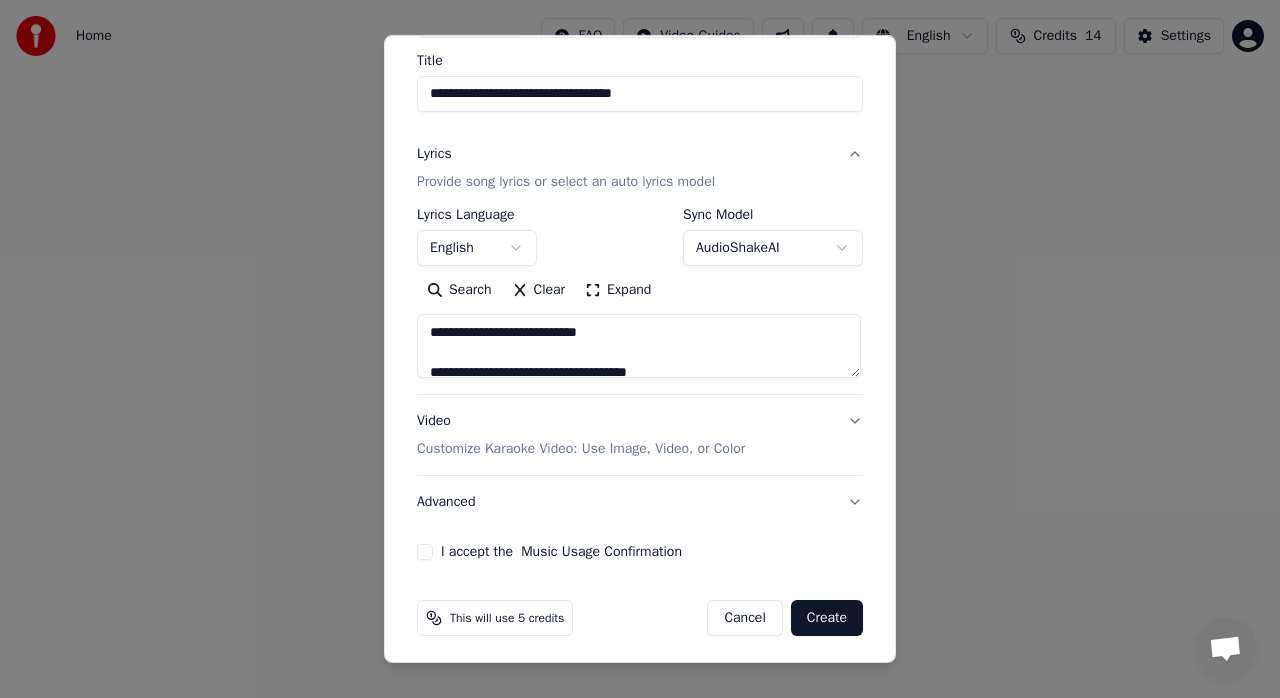 scroll, scrollTop: 161, scrollLeft: 0, axis: vertical 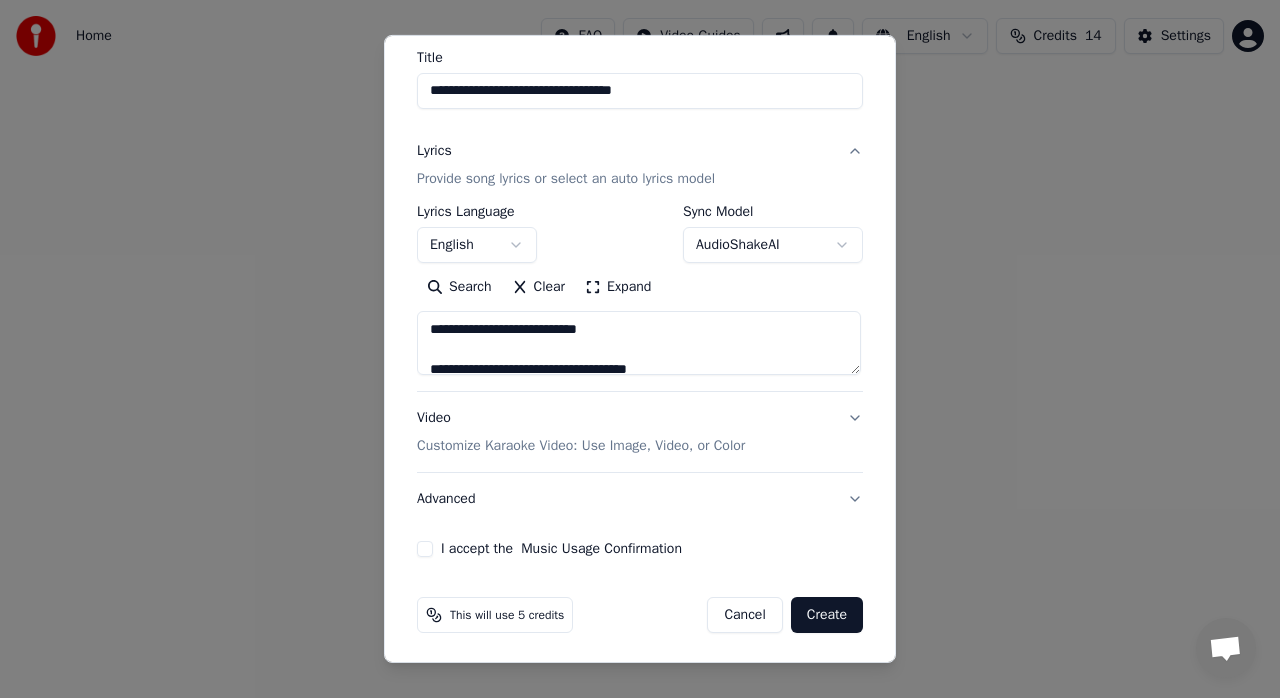 click on "Advanced" at bounding box center (640, 499) 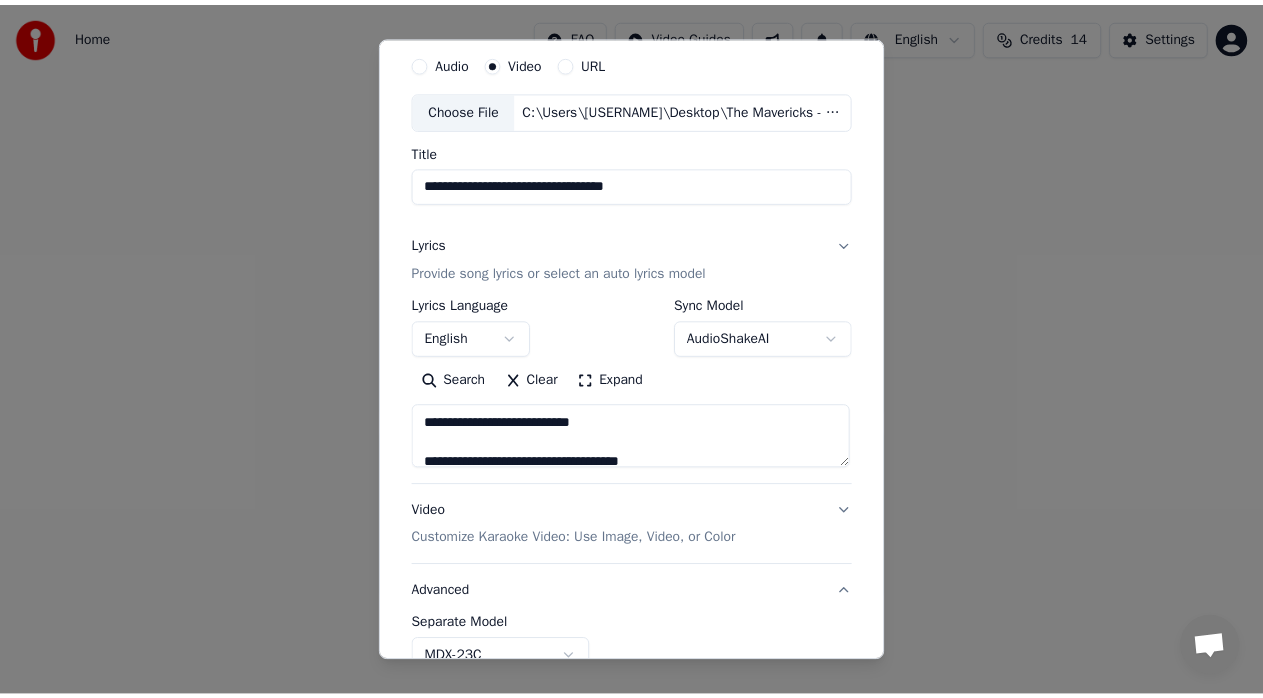 scroll, scrollTop: 50, scrollLeft: 0, axis: vertical 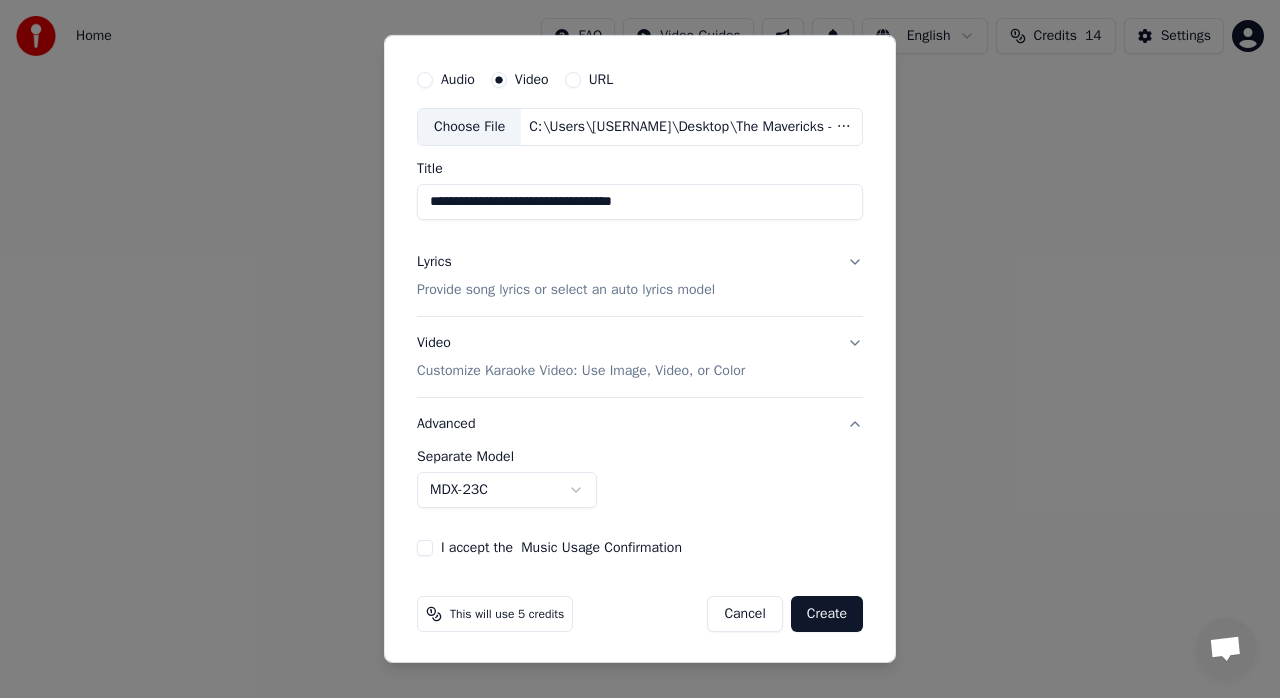click on "Create" at bounding box center [827, 614] 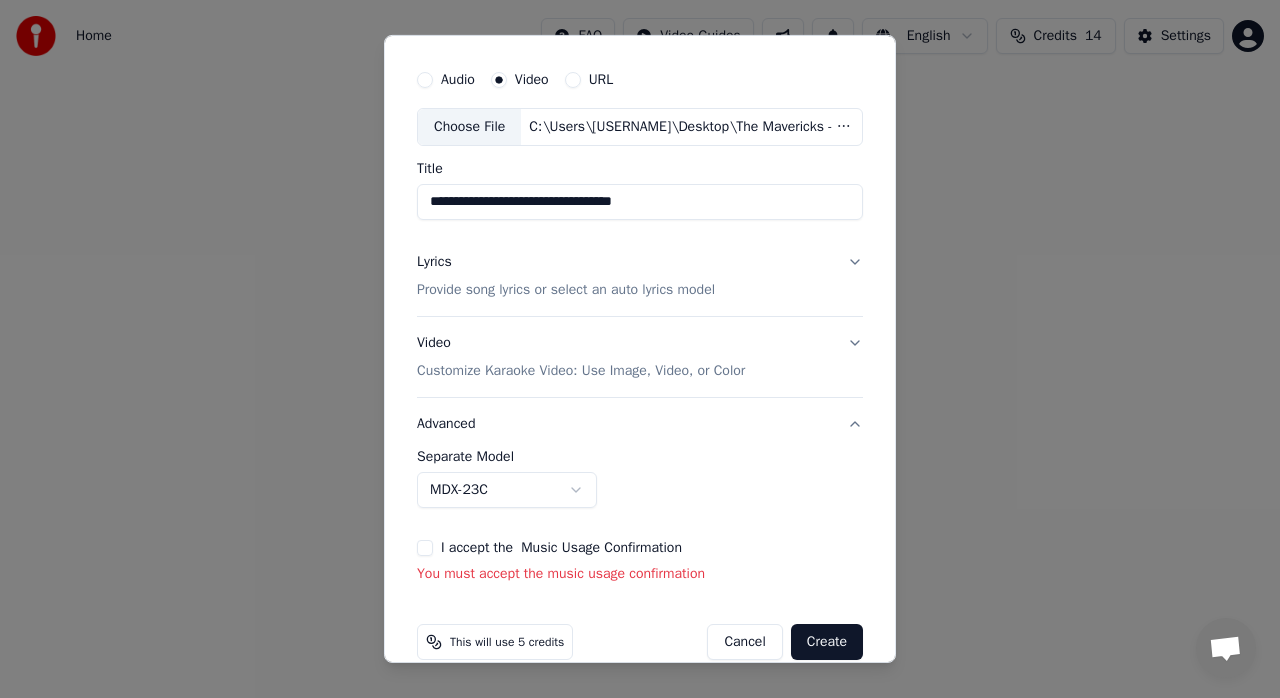 click on "I accept the   Music Usage Confirmation" at bounding box center [425, 548] 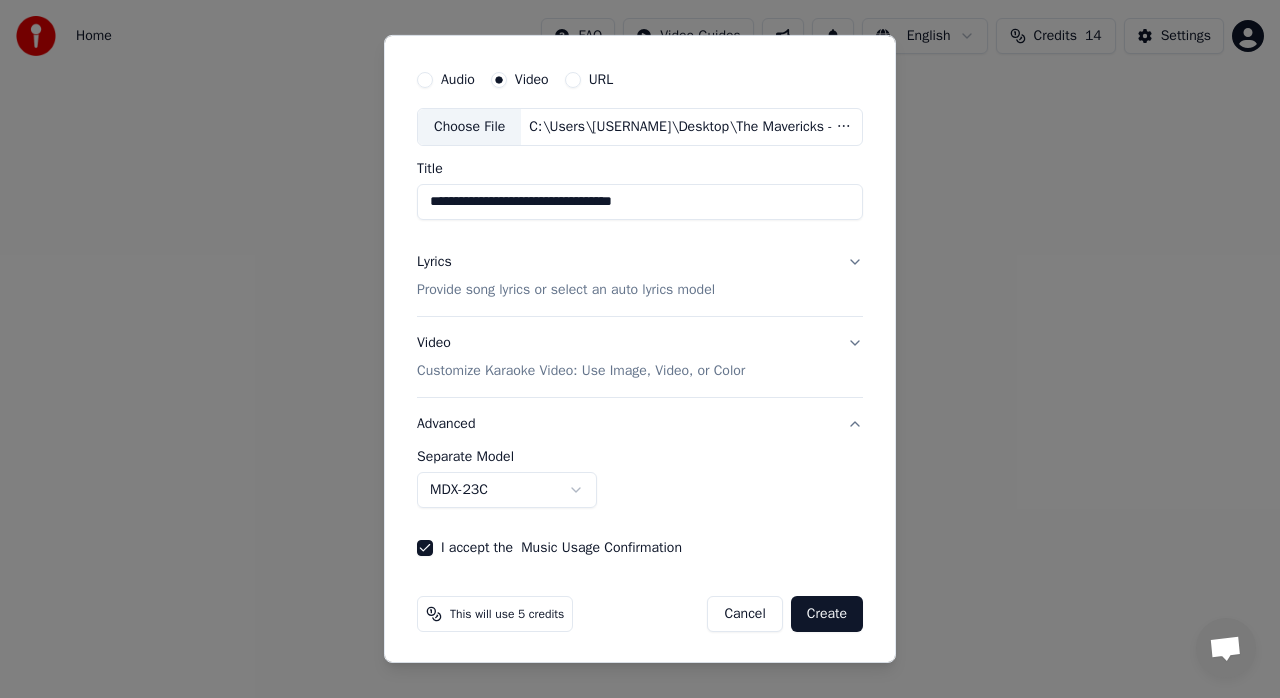 click on "Create" at bounding box center (827, 614) 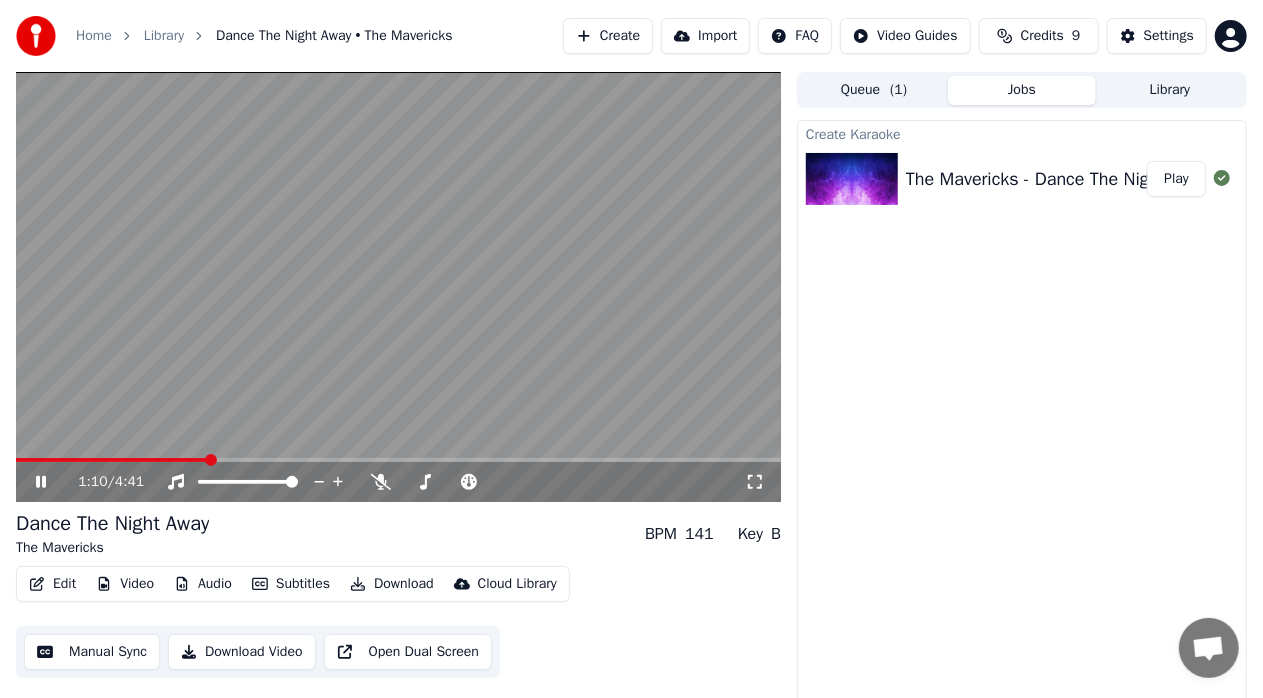 click at bounding box center (398, 287) 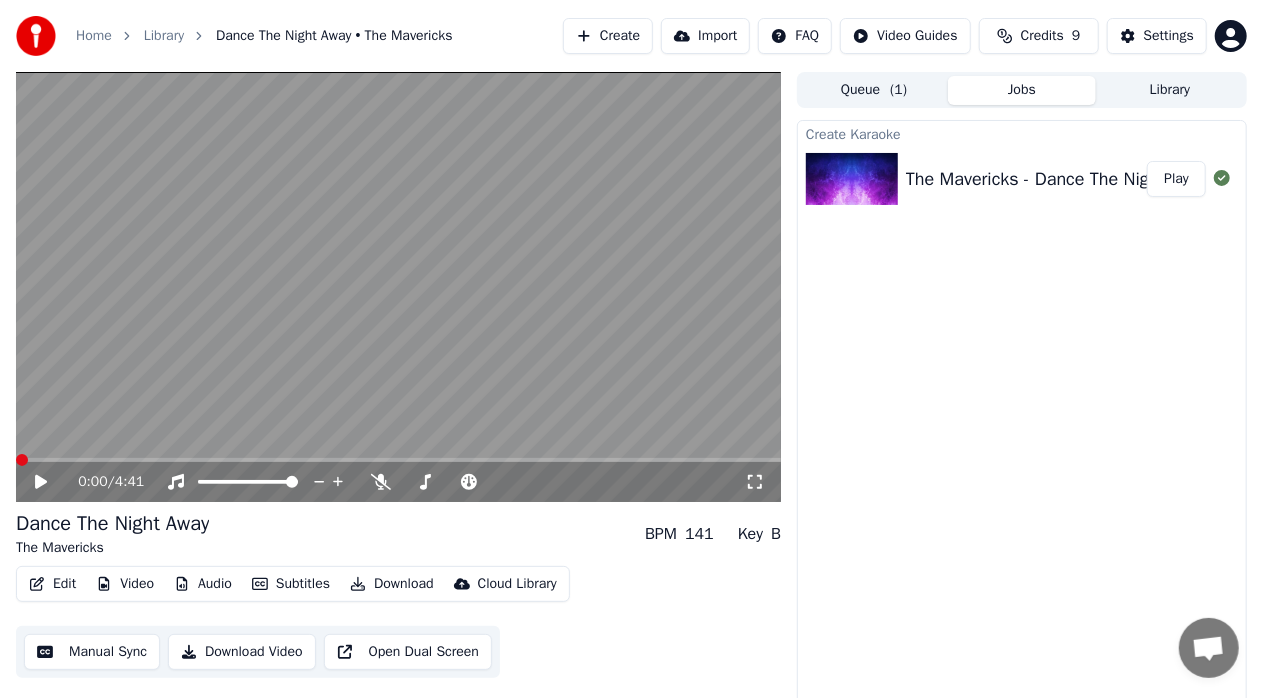 click at bounding box center [398, 460] 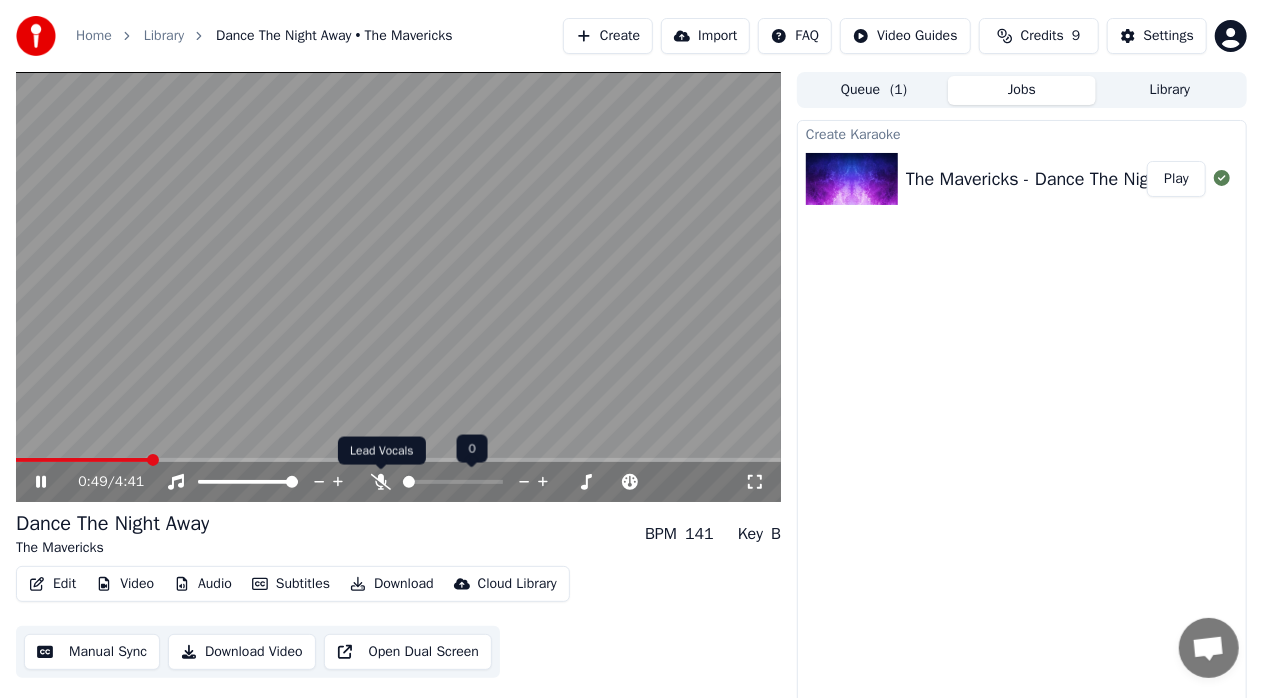 click at bounding box center (381, 482) 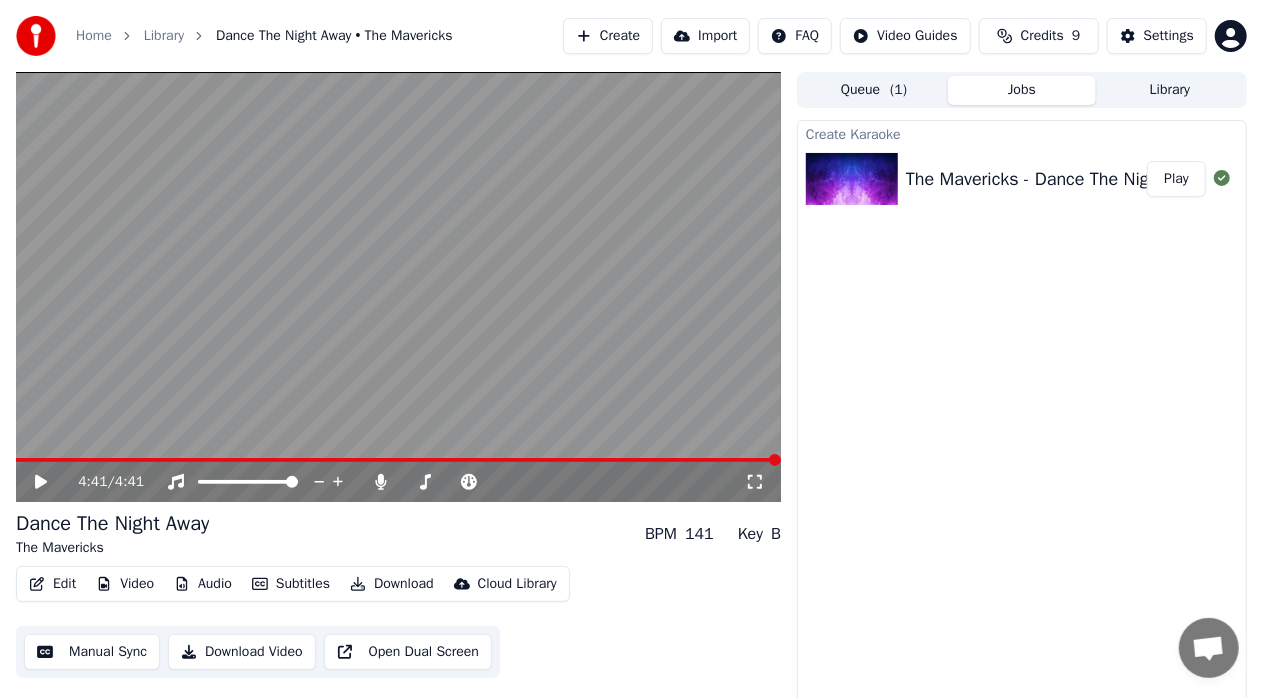 click on "Download Video" at bounding box center [242, 652] 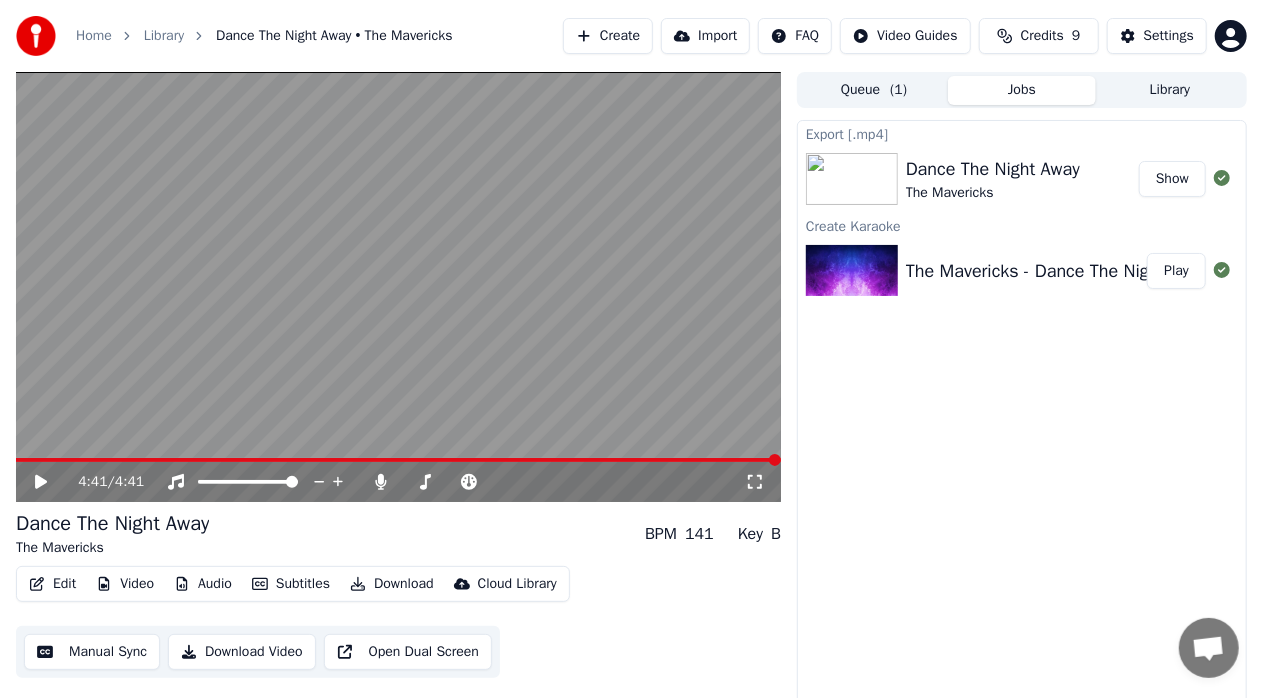 click on "Show" at bounding box center [1172, 179] 